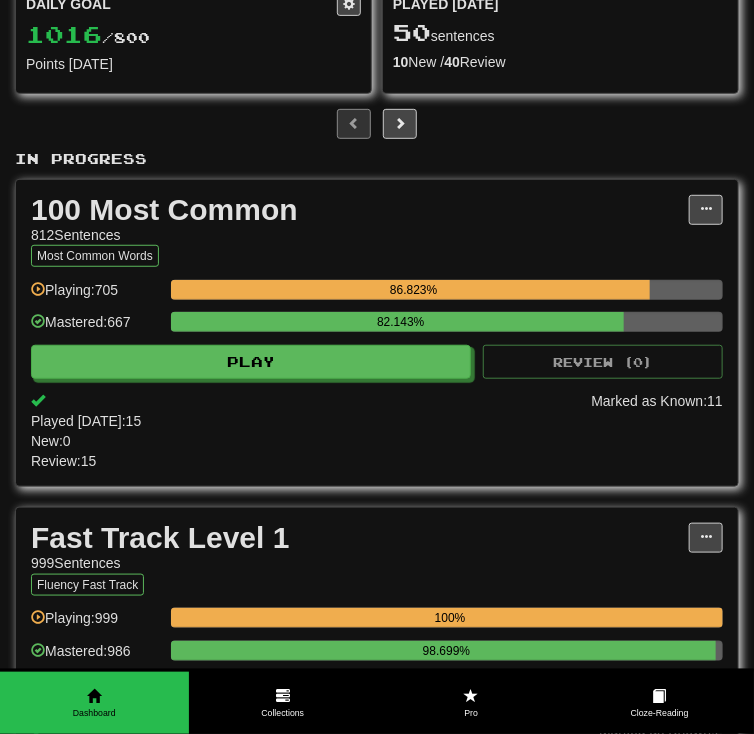 scroll, scrollTop: 0, scrollLeft: 0, axis: both 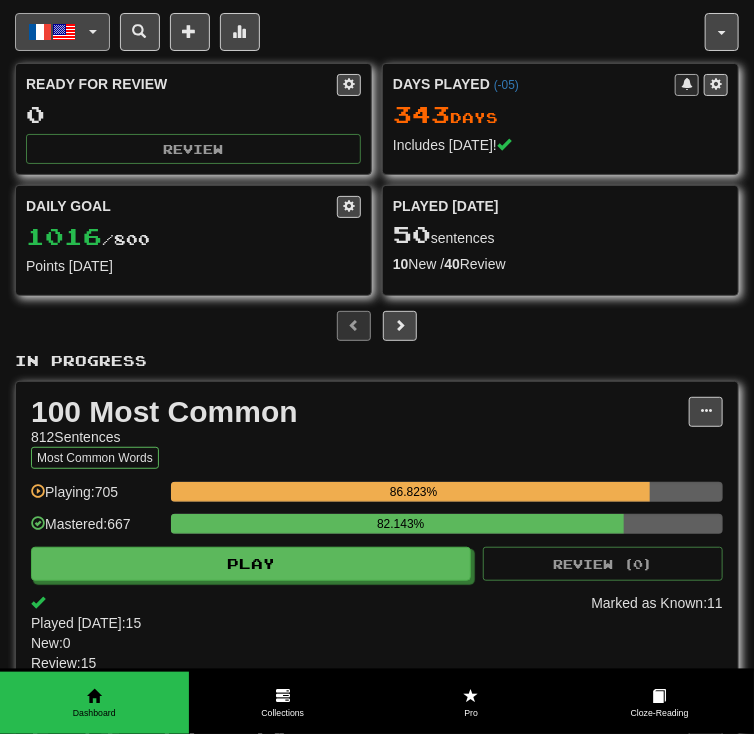click on "Français  /  English" at bounding box center [62, 32] 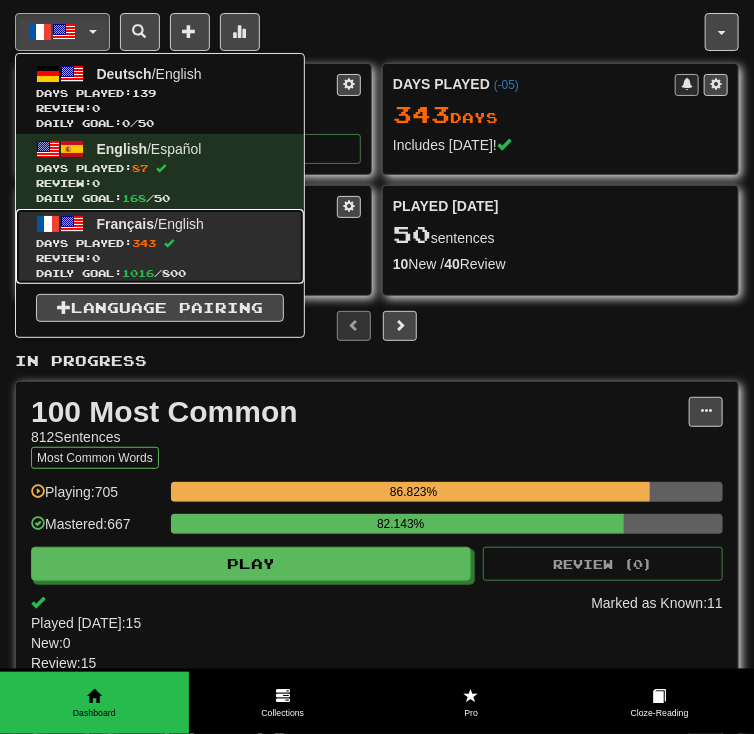 click on "Review:  0" at bounding box center [160, 258] 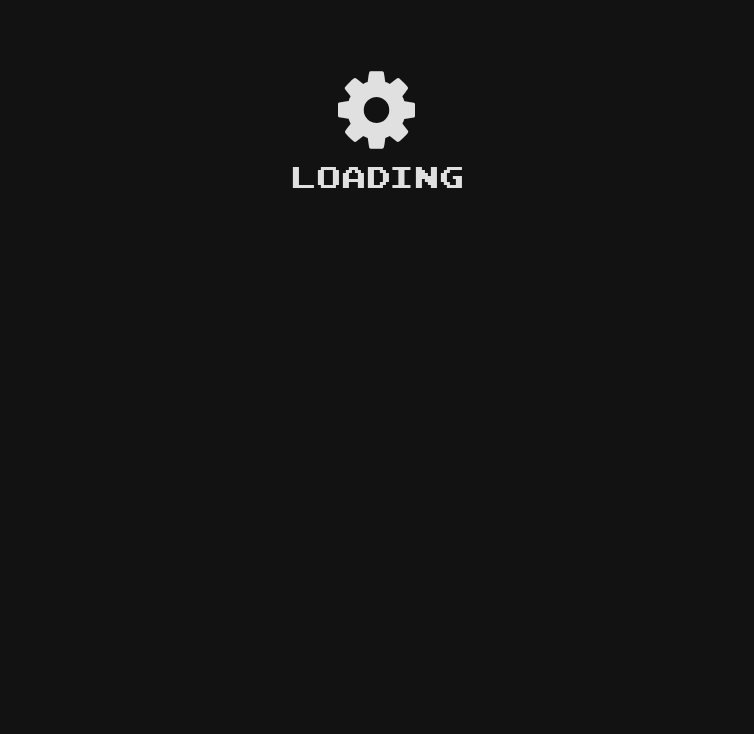 scroll, scrollTop: 0, scrollLeft: 0, axis: both 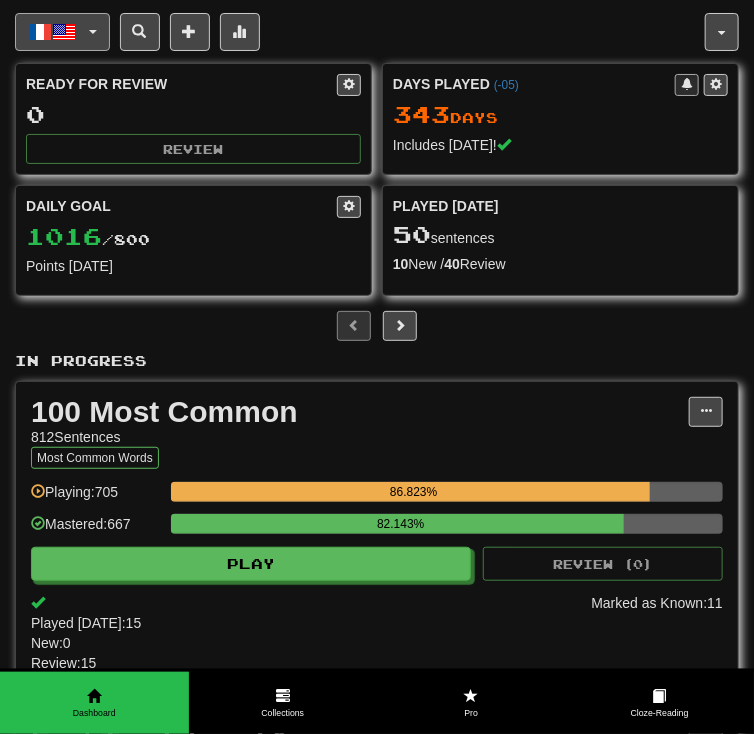 click on "Français  /  English" at bounding box center (62, 32) 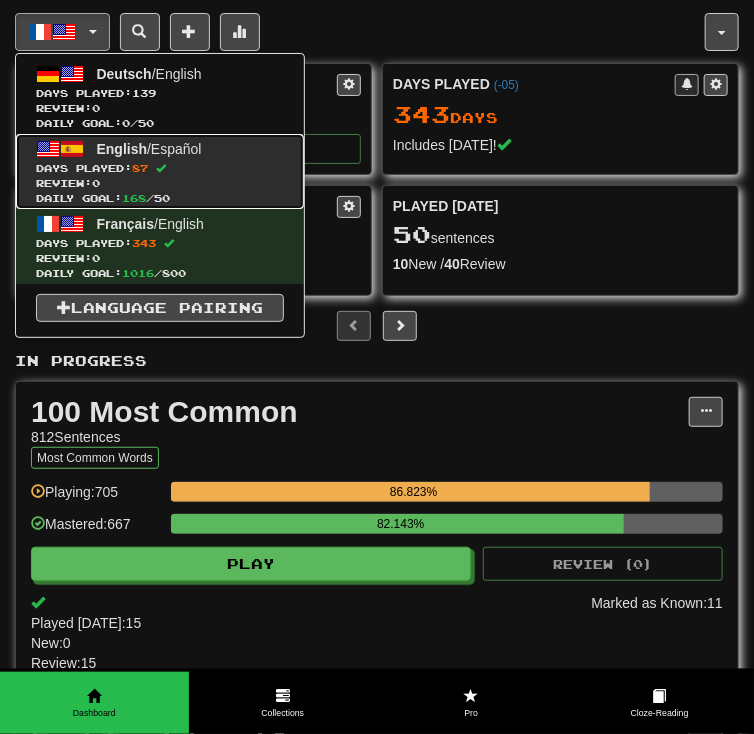 click on "Review:  0" at bounding box center [160, 183] 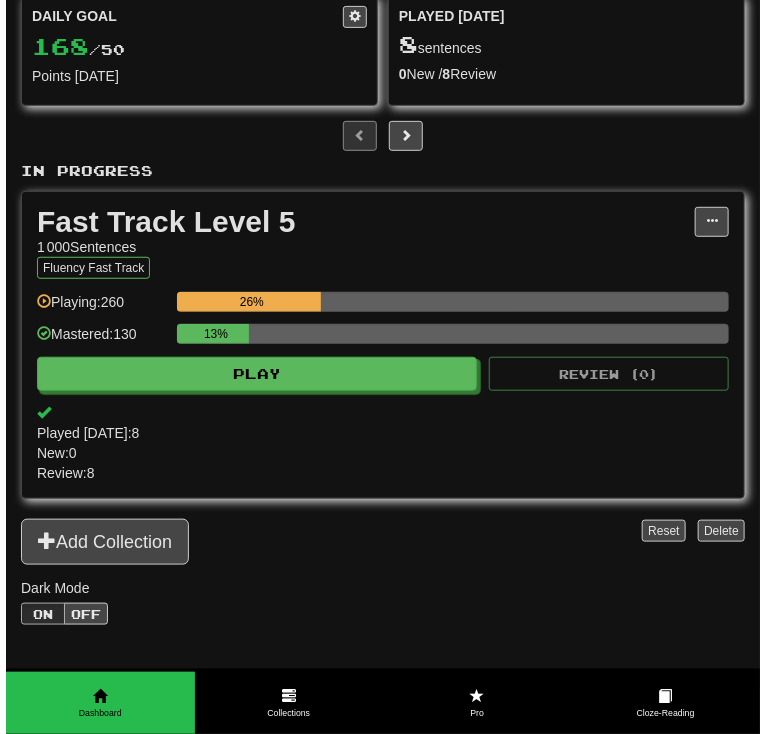scroll, scrollTop: 213, scrollLeft: 0, axis: vertical 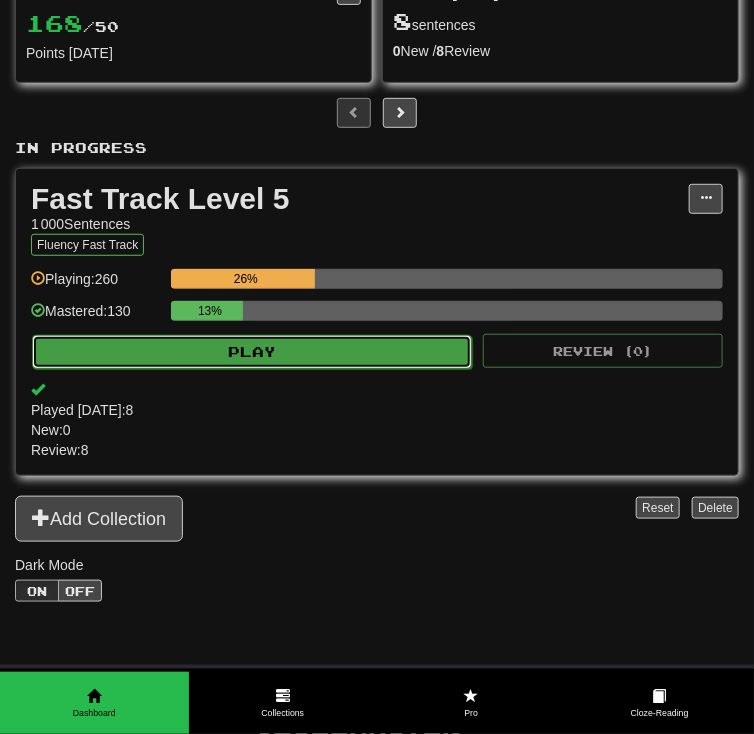 click on "Play" at bounding box center [252, 352] 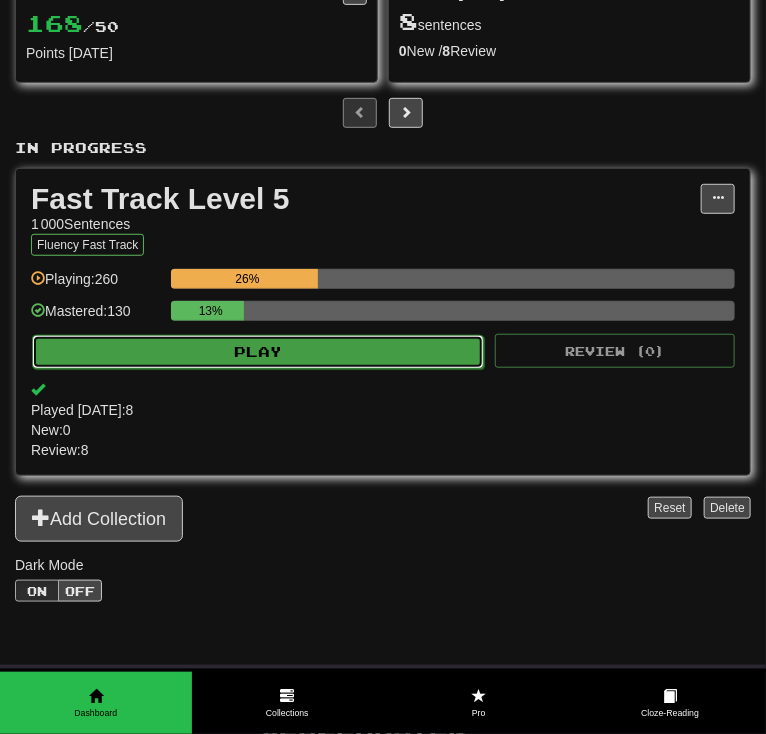 select on "**" 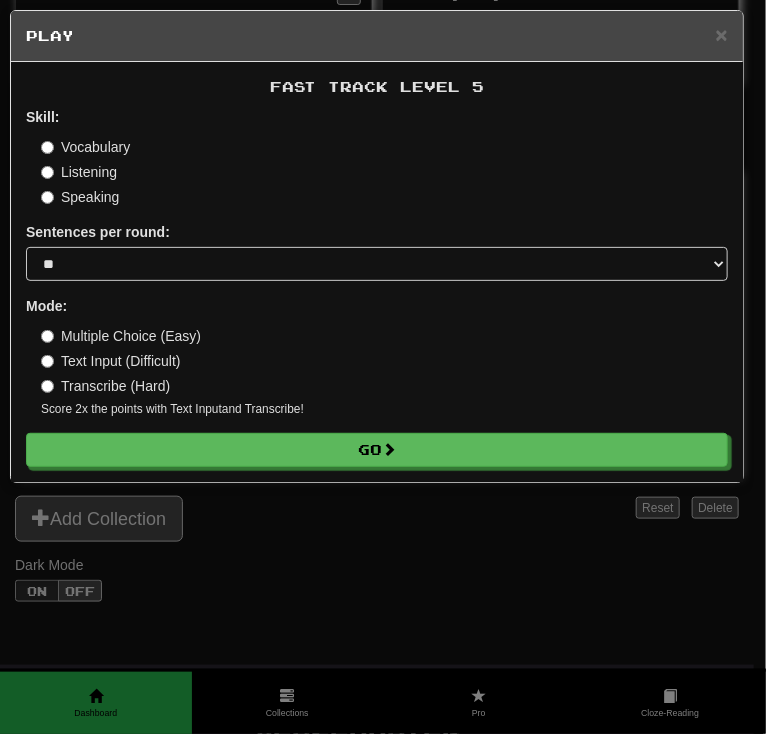 drag, startPoint x: 87, startPoint y: 151, endPoint x: 102, endPoint y: 198, distance: 49.335587 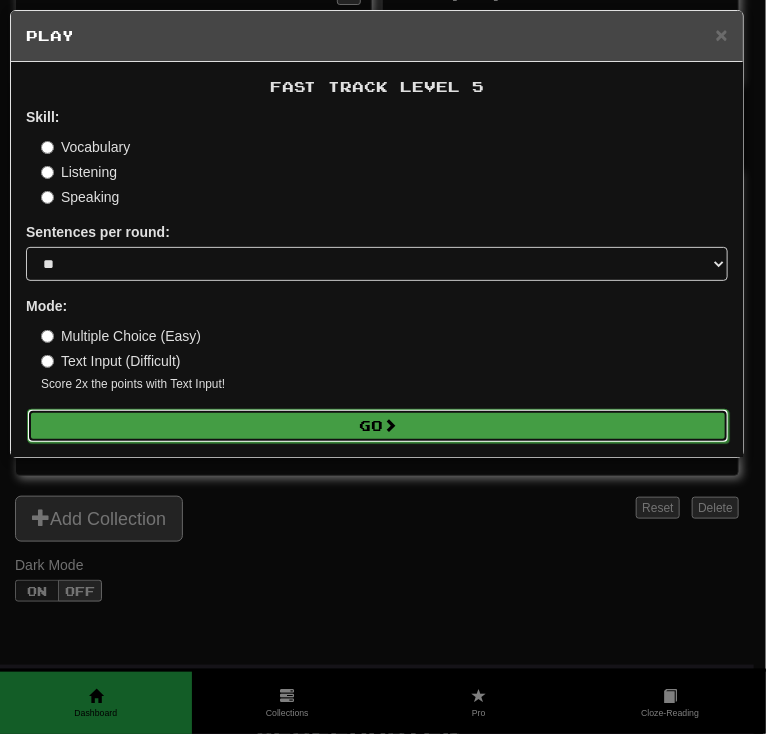 click on "Go" at bounding box center [378, 426] 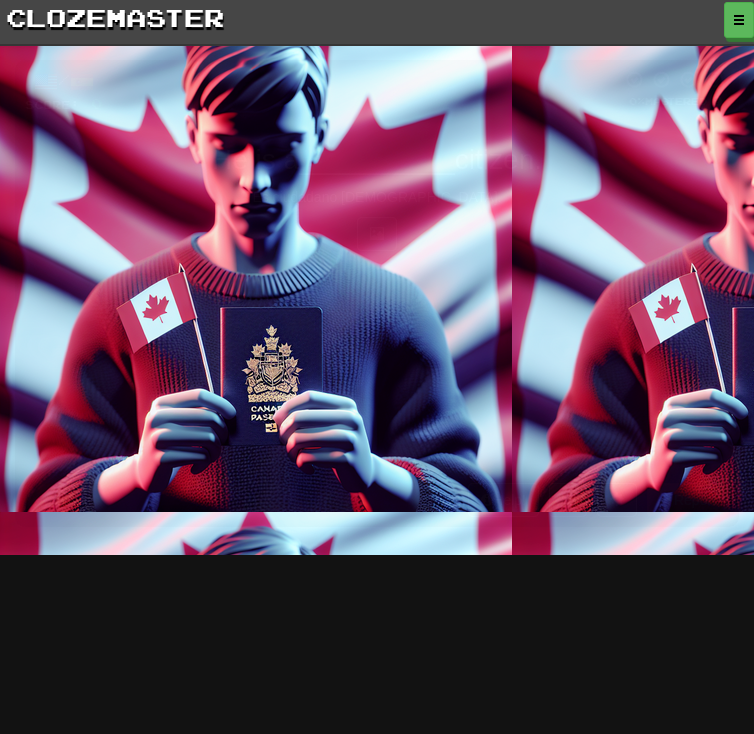 scroll, scrollTop: 0, scrollLeft: 0, axis: both 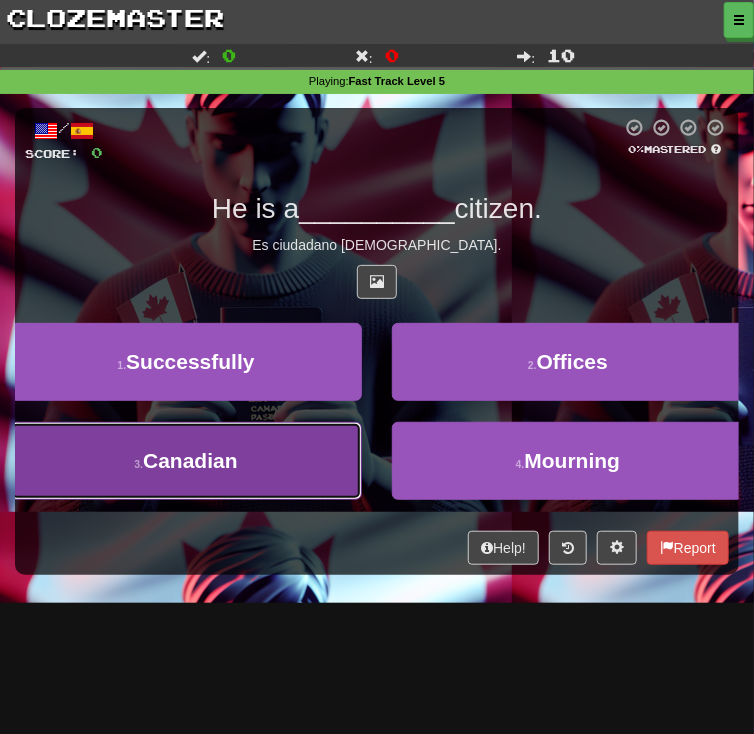 click on "3 .  [DEMOGRAPHIC_DATA]" at bounding box center (186, 461) 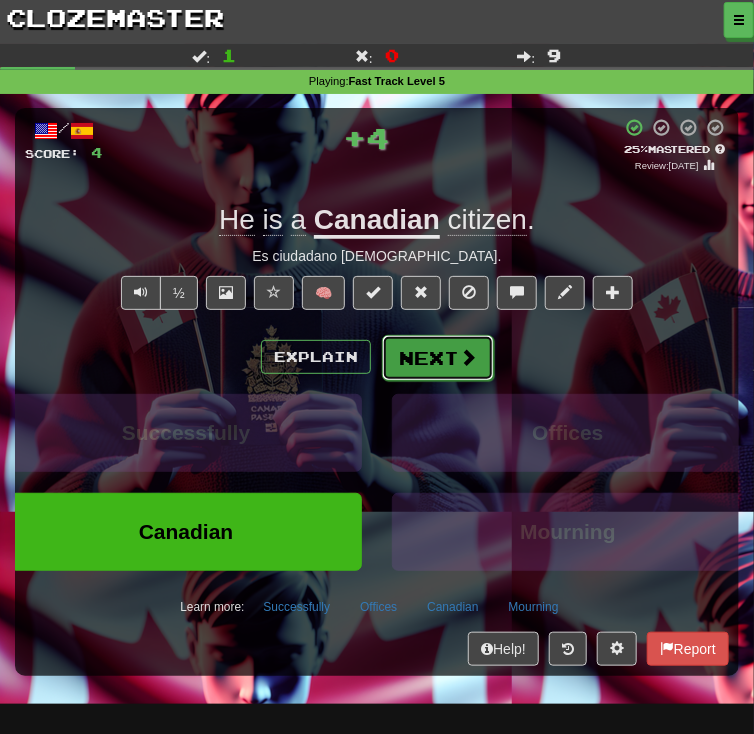 click on "Next" at bounding box center (438, 358) 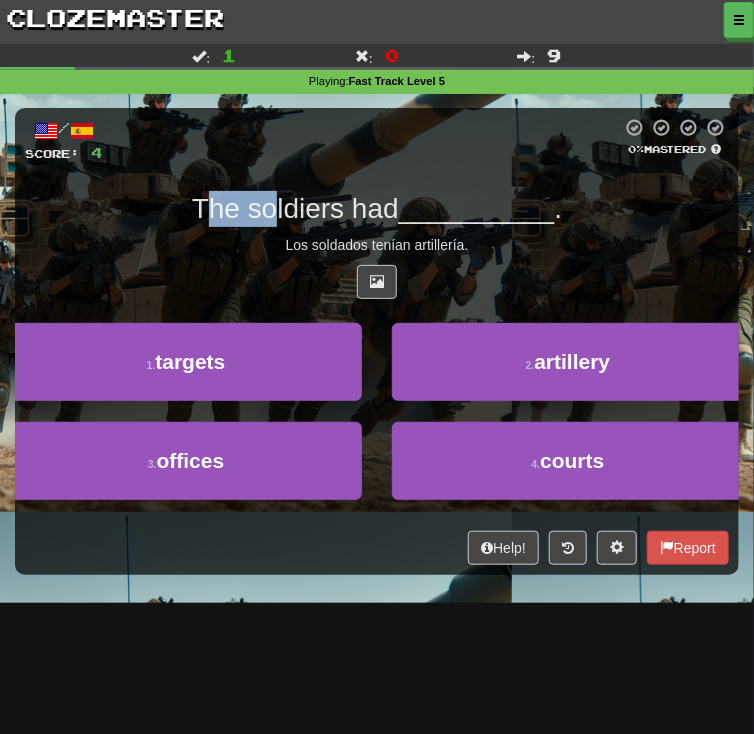 drag, startPoint x: 228, startPoint y: 215, endPoint x: 464, endPoint y: 222, distance: 236.10379 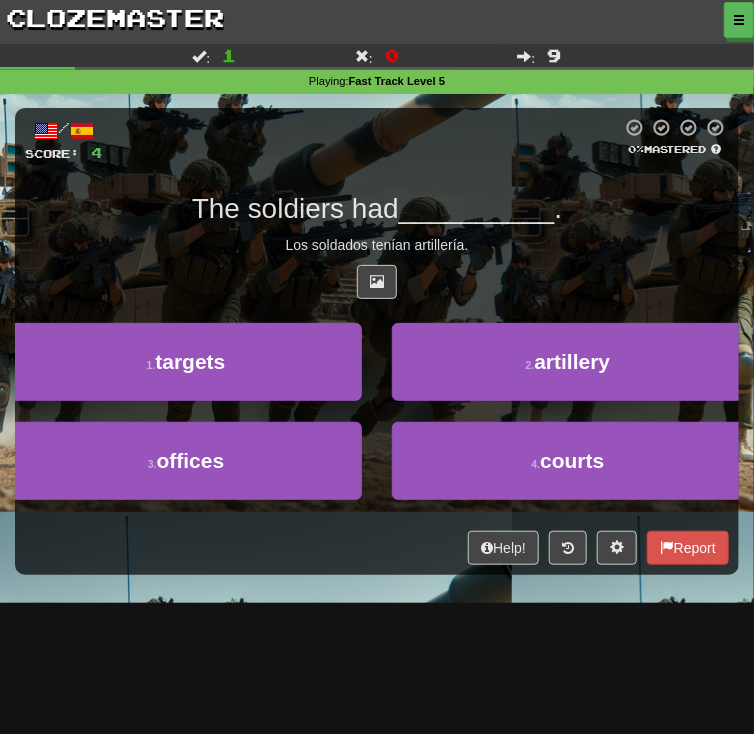 click on "__________" at bounding box center [477, 208] 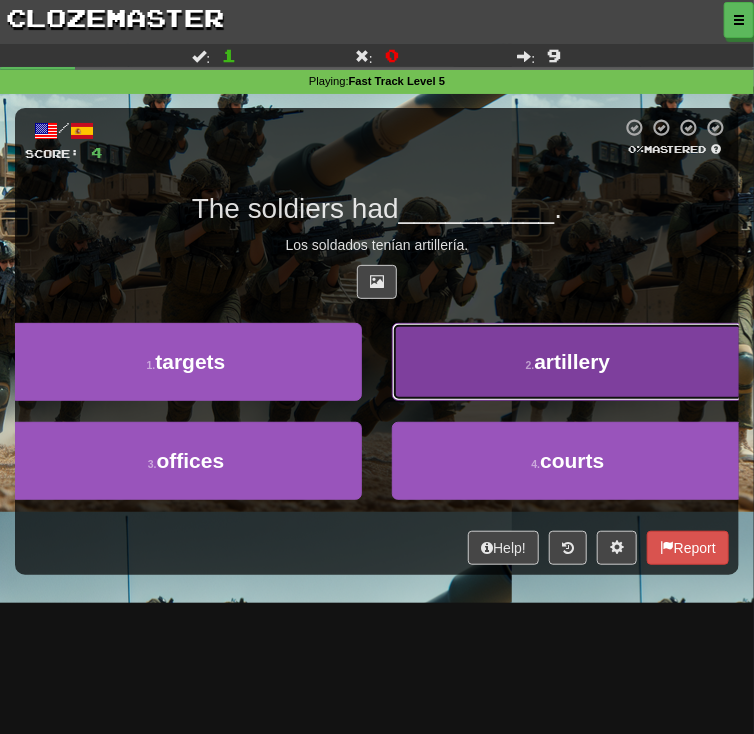 click on "artillery" at bounding box center [572, 361] 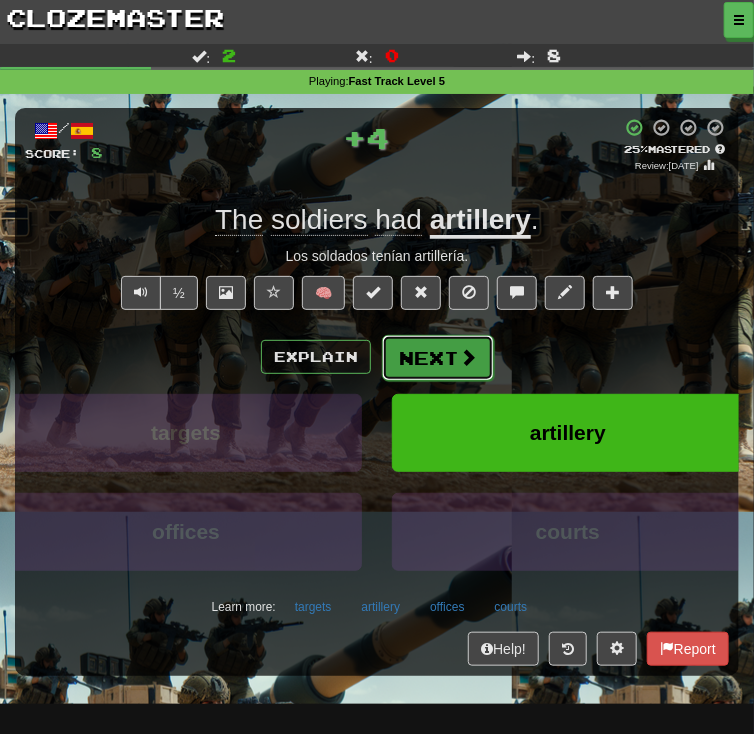 click on "Next" at bounding box center [438, 358] 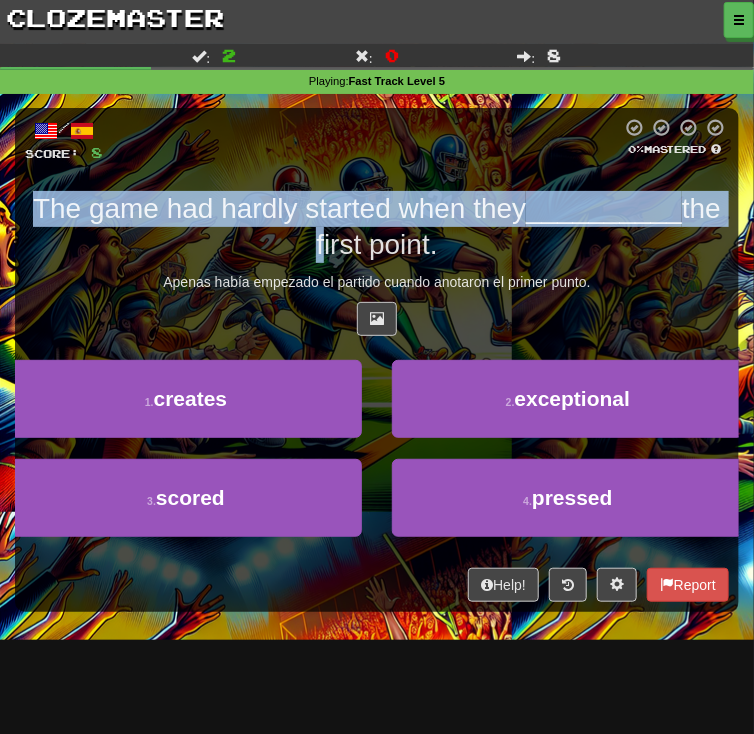 drag, startPoint x: 203, startPoint y: 234, endPoint x: 304, endPoint y: 236, distance: 101.0198 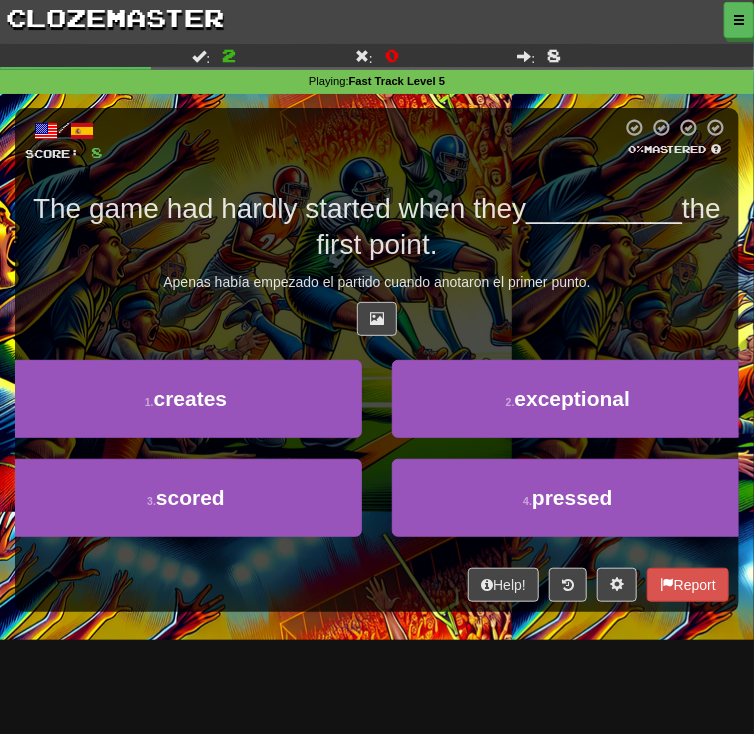 click on "the first point." at bounding box center [518, 226] 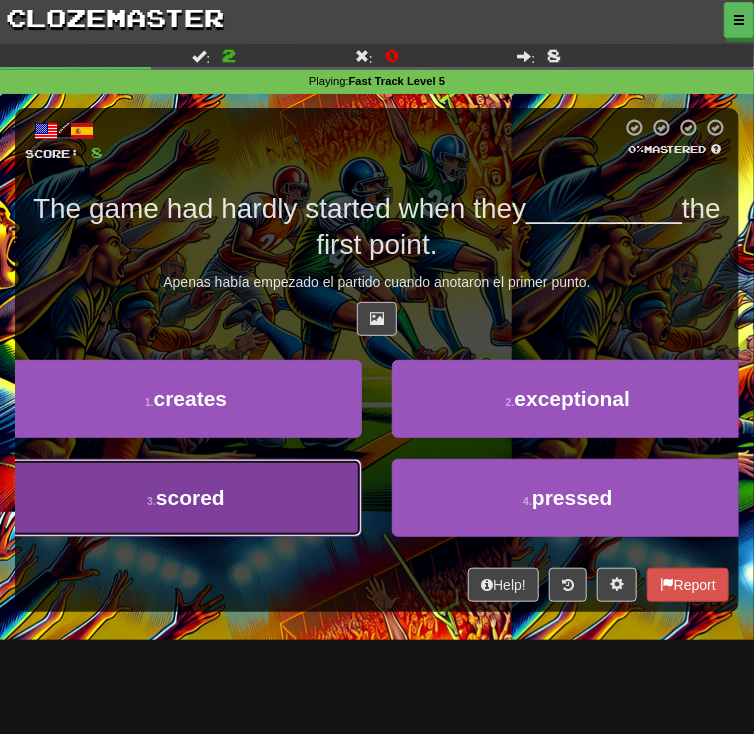 click on "3 .  scored" at bounding box center (186, 498) 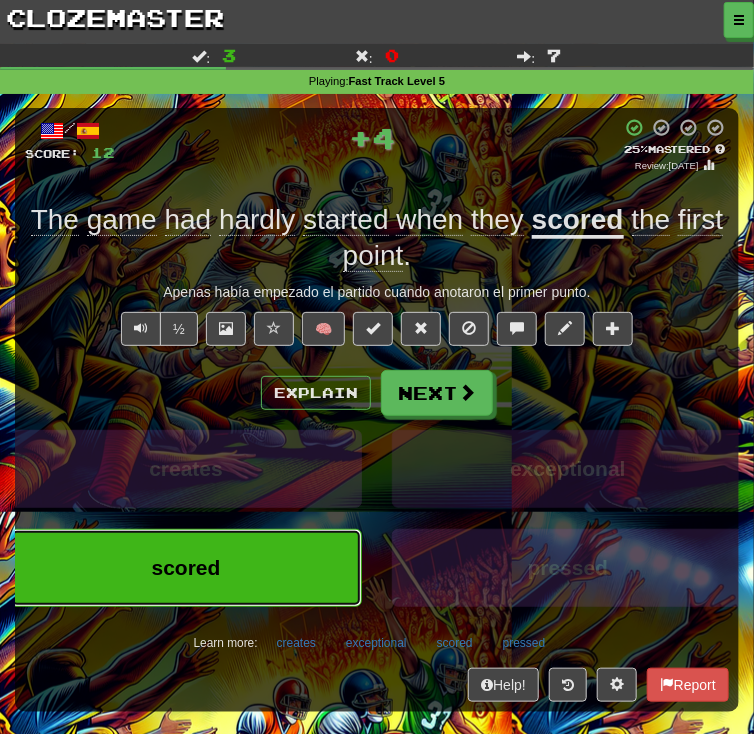 type 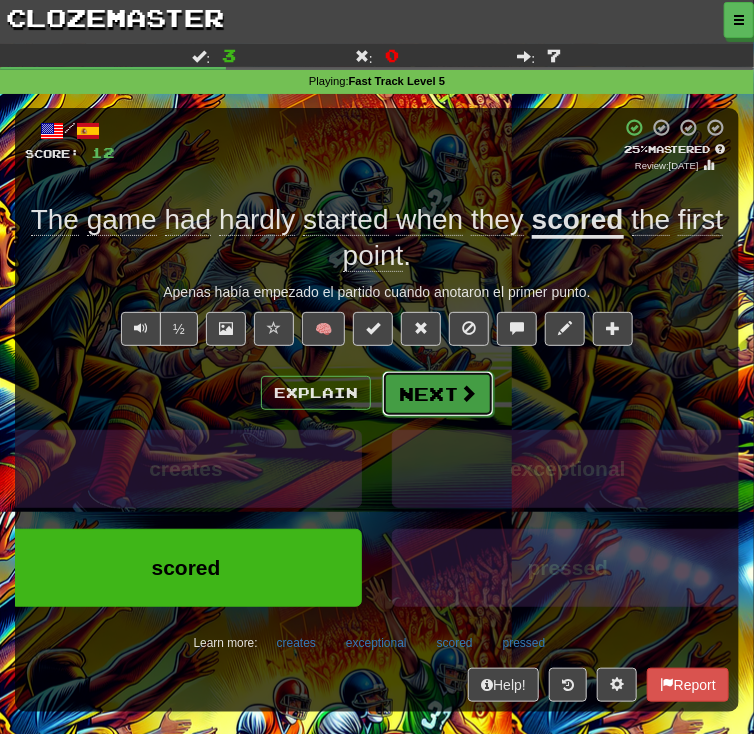 click at bounding box center (468, 393) 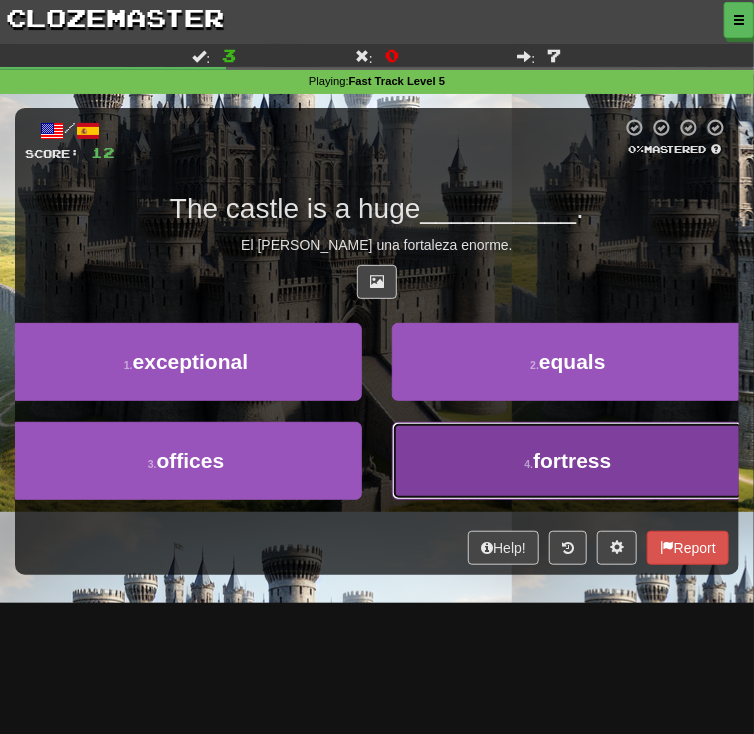 click on "4 .  fortress" at bounding box center [568, 461] 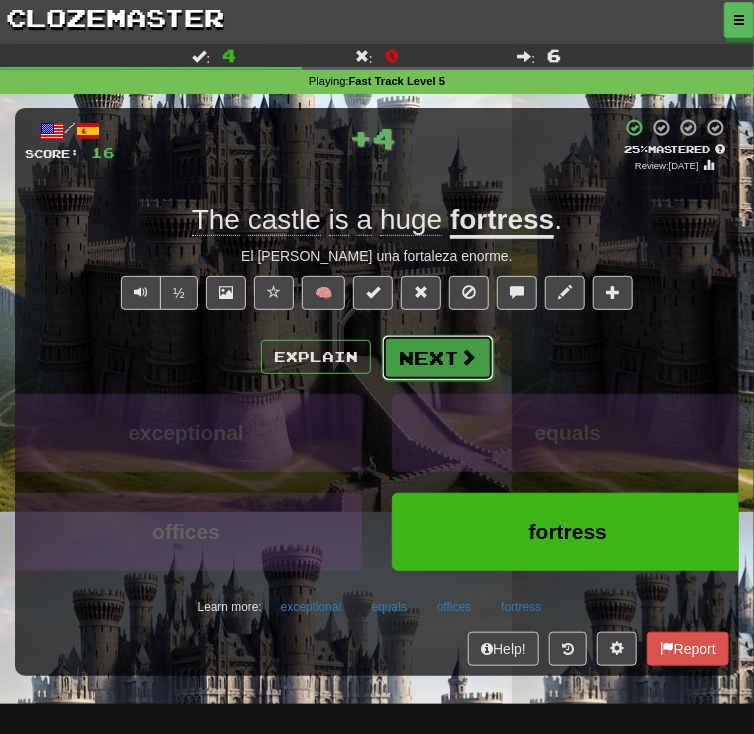 click at bounding box center (468, 357) 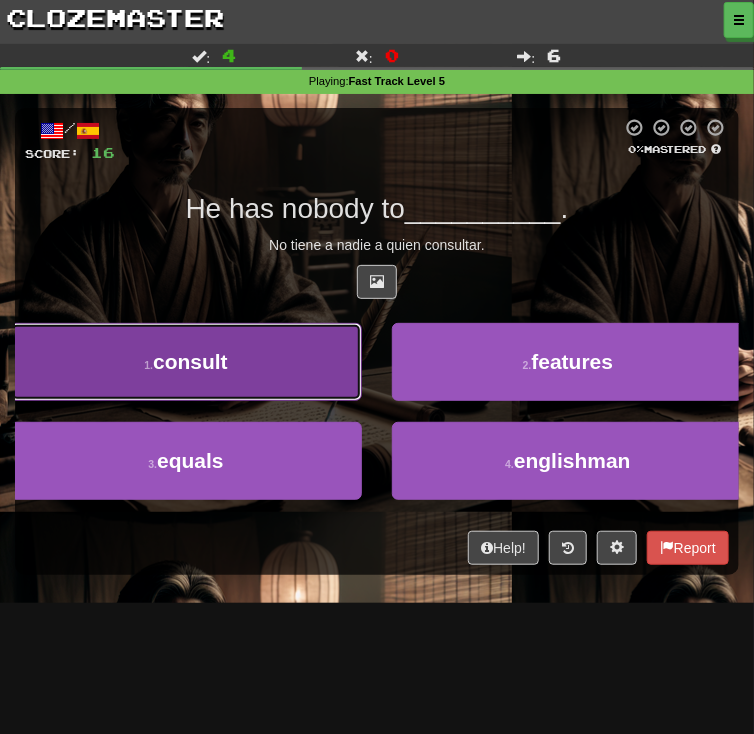 click on "1 .  consult" at bounding box center [186, 362] 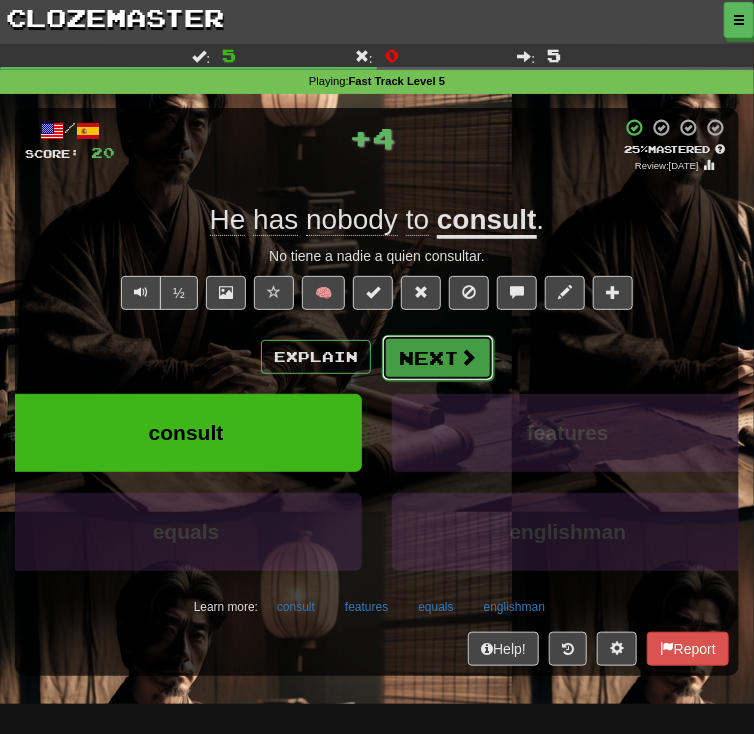 click on "Next" at bounding box center (438, 358) 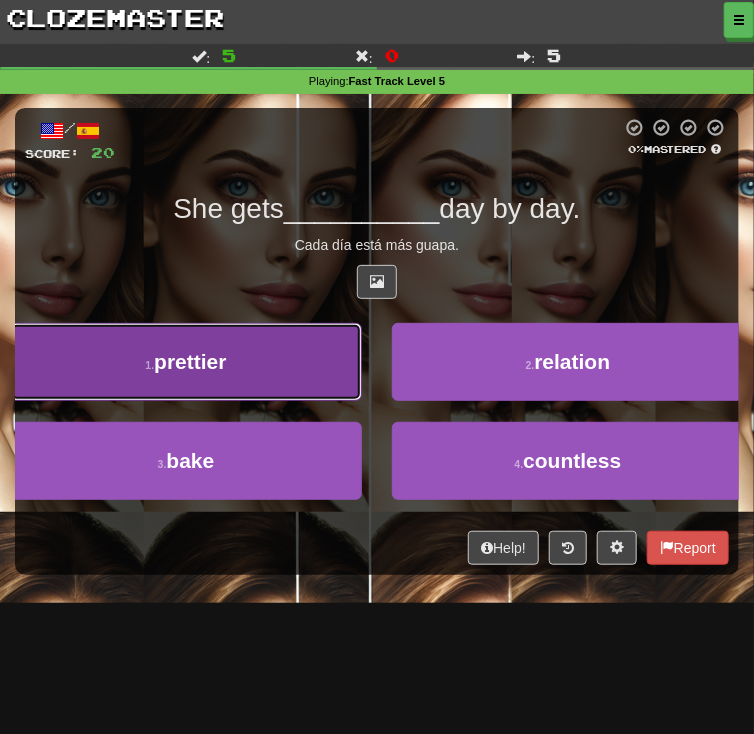 click on "1 .  prettier" at bounding box center [186, 362] 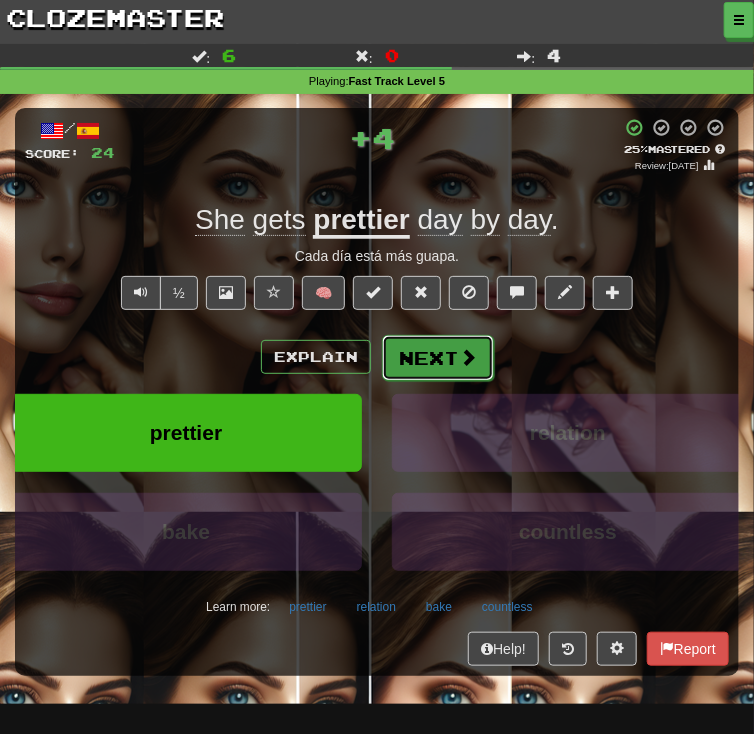 click on "Next" at bounding box center (438, 358) 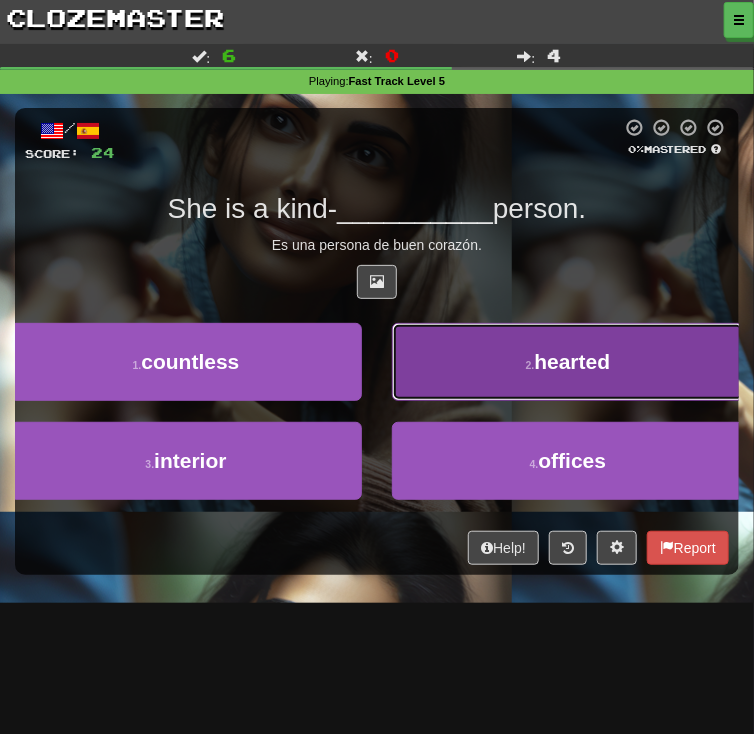 click on "2 .  hearted" at bounding box center [568, 362] 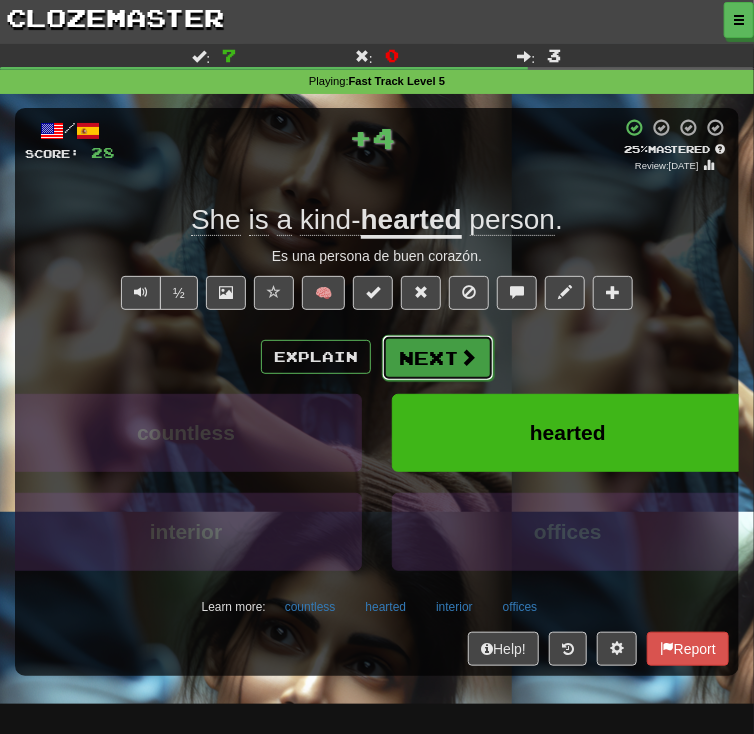 click at bounding box center [468, 357] 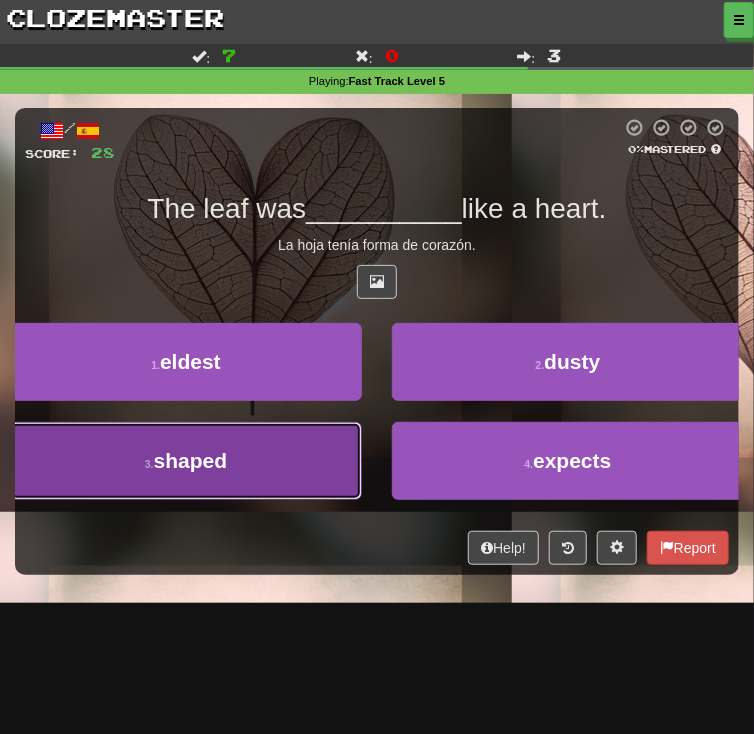 click on "3 .  shaped" at bounding box center (186, 461) 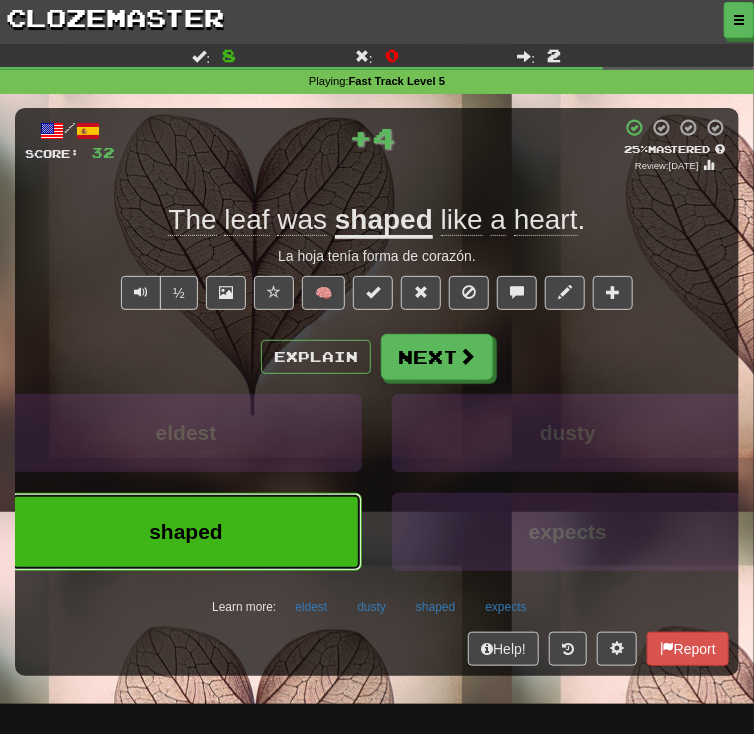 type 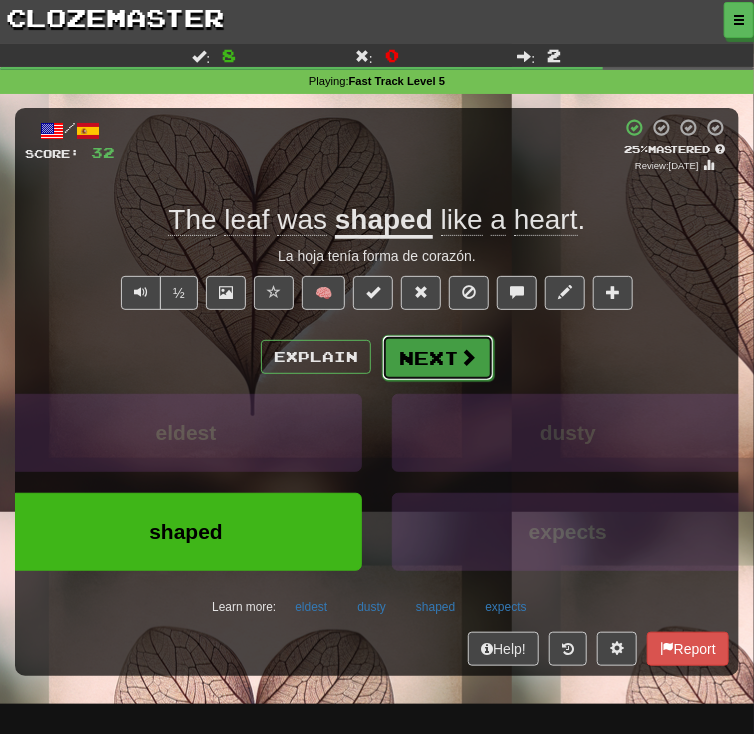 click on "Next" at bounding box center (438, 358) 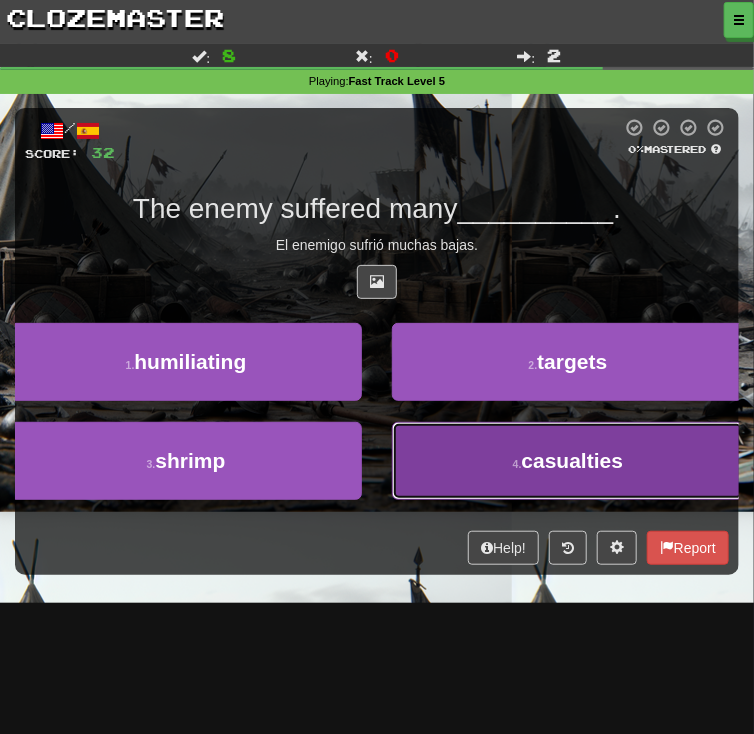 click on "4 .  casualties" at bounding box center [568, 461] 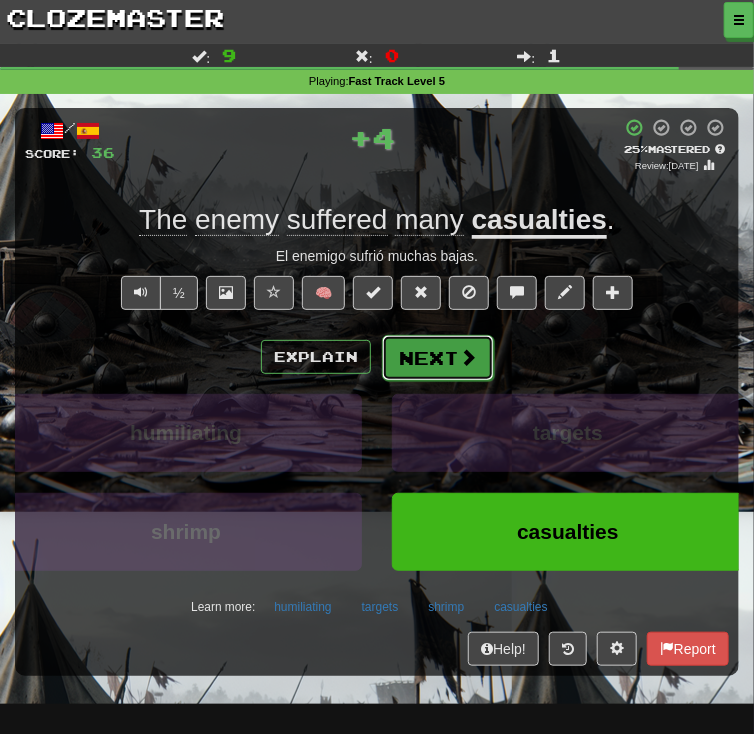 click on "Next" at bounding box center [438, 358] 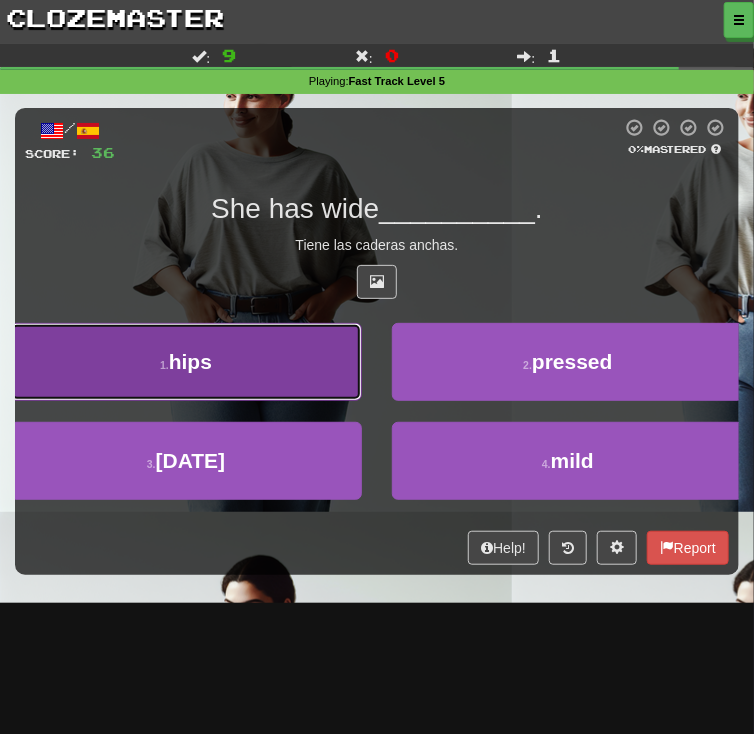 click on "1 .  hips" at bounding box center [186, 362] 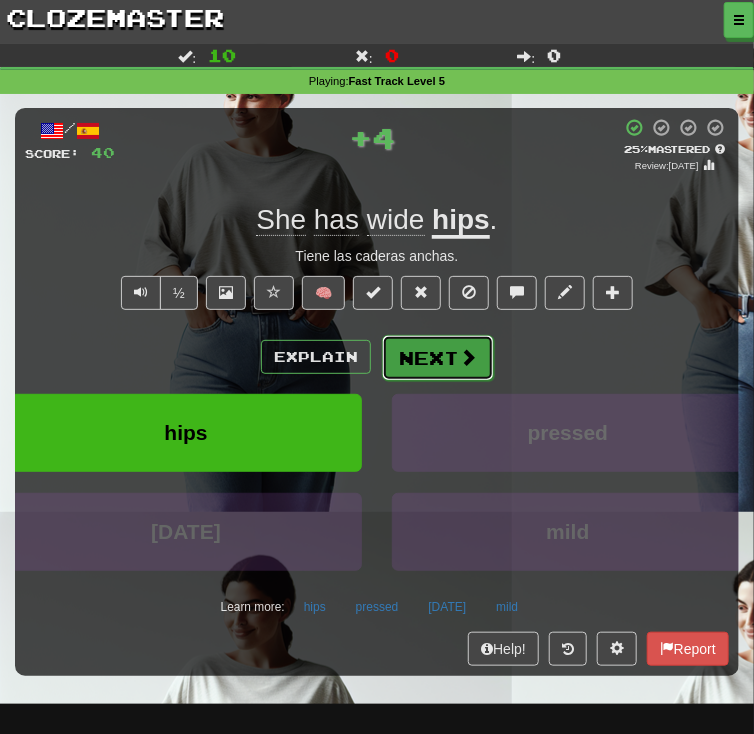 click at bounding box center (468, 357) 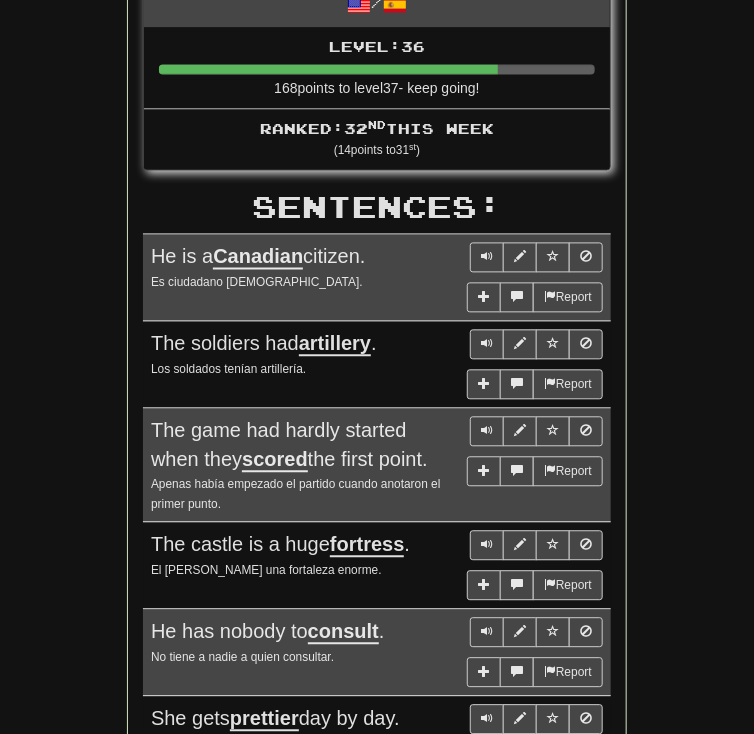 scroll, scrollTop: 960, scrollLeft: 0, axis: vertical 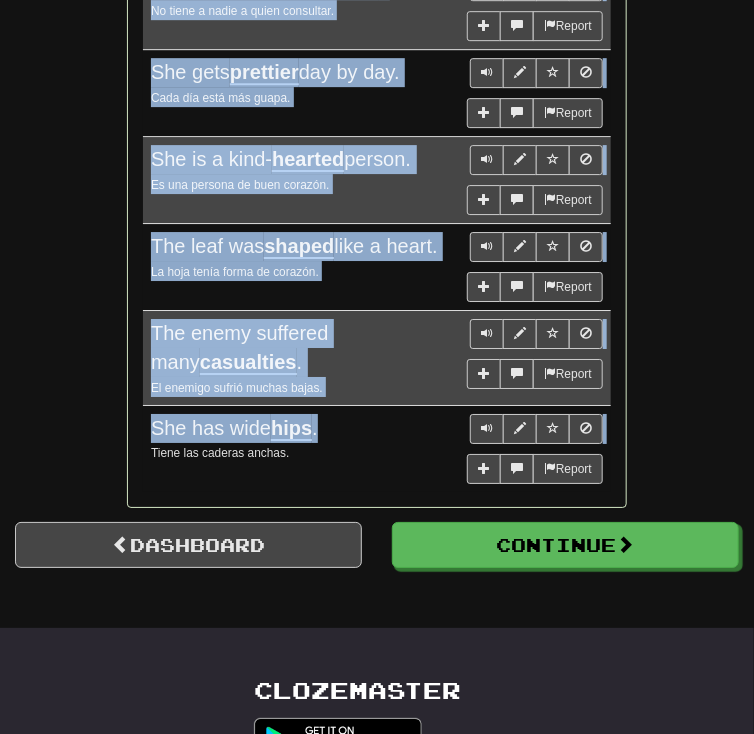 drag, startPoint x: 148, startPoint y: 197, endPoint x: 382, endPoint y: 420, distance: 323.2414 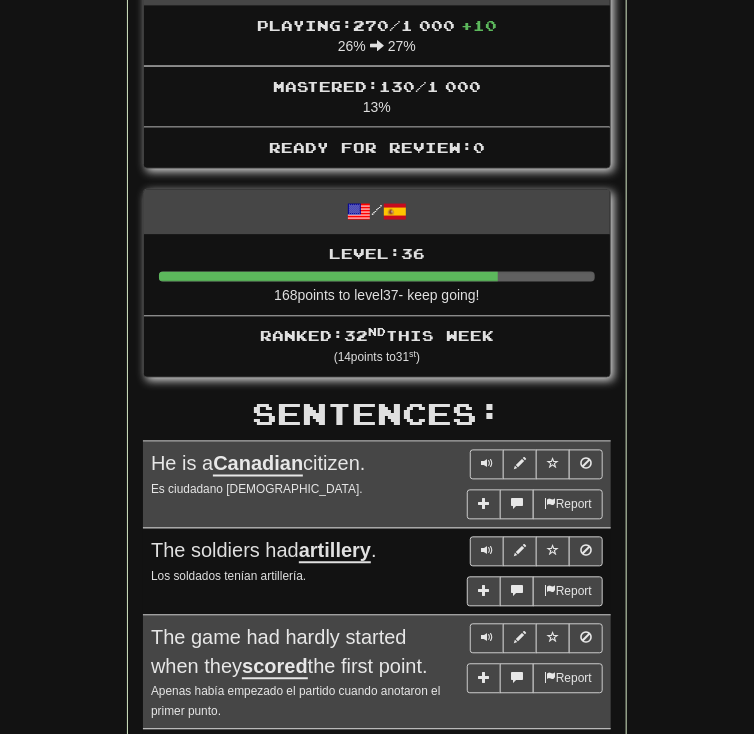 click on "Round Results Stats: Score:   + 40 Time:   1 : 0 6 New:   10 Review:   0 Correct:   10 Incorrect:   0 Daily Goal: Points:   208  /  50  🎉 Time remaining: 0   Hours Progress: Fast Track Level 5 Playing:  270  /  1 000 + 10 26% 27% Mastered:  130  /  1 000 13% Ready for Review:  0  /  Level:  36 168  points to level  37  - keep going! Ranked:  32 nd  this week ( 14  points to  31 st ) Sentences:  Report He is a  [DEMOGRAPHIC_DATA]  citizen. Es ciudadano [DEMOGRAPHIC_DATA].  Report The soldiers had  artillery . Los soldados tenían artillería.  Report The game had hardly started when they  scored  the first point. Apenas había empezado el partido cuando anotaron el primer punto.  Report The castle is a huge  fortress . El [PERSON_NAME] una fortaleza enorme.  Report He has nobody to  consult . No tiene a nadie a quien consultar.  Report She gets  prettier  day by day. Cada día está más guapa.  Report She is a kind- hearted  person. Es una persona de buen corazón.  Report The leaf was  shaped  like a heart.  Report . ." at bounding box center [377, 458] 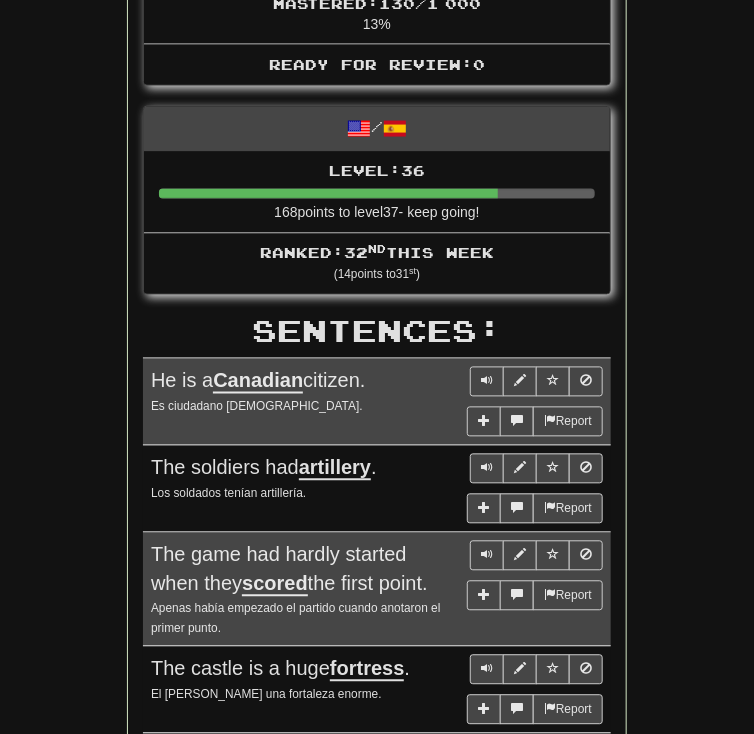 scroll, scrollTop: 591, scrollLeft: 0, axis: vertical 